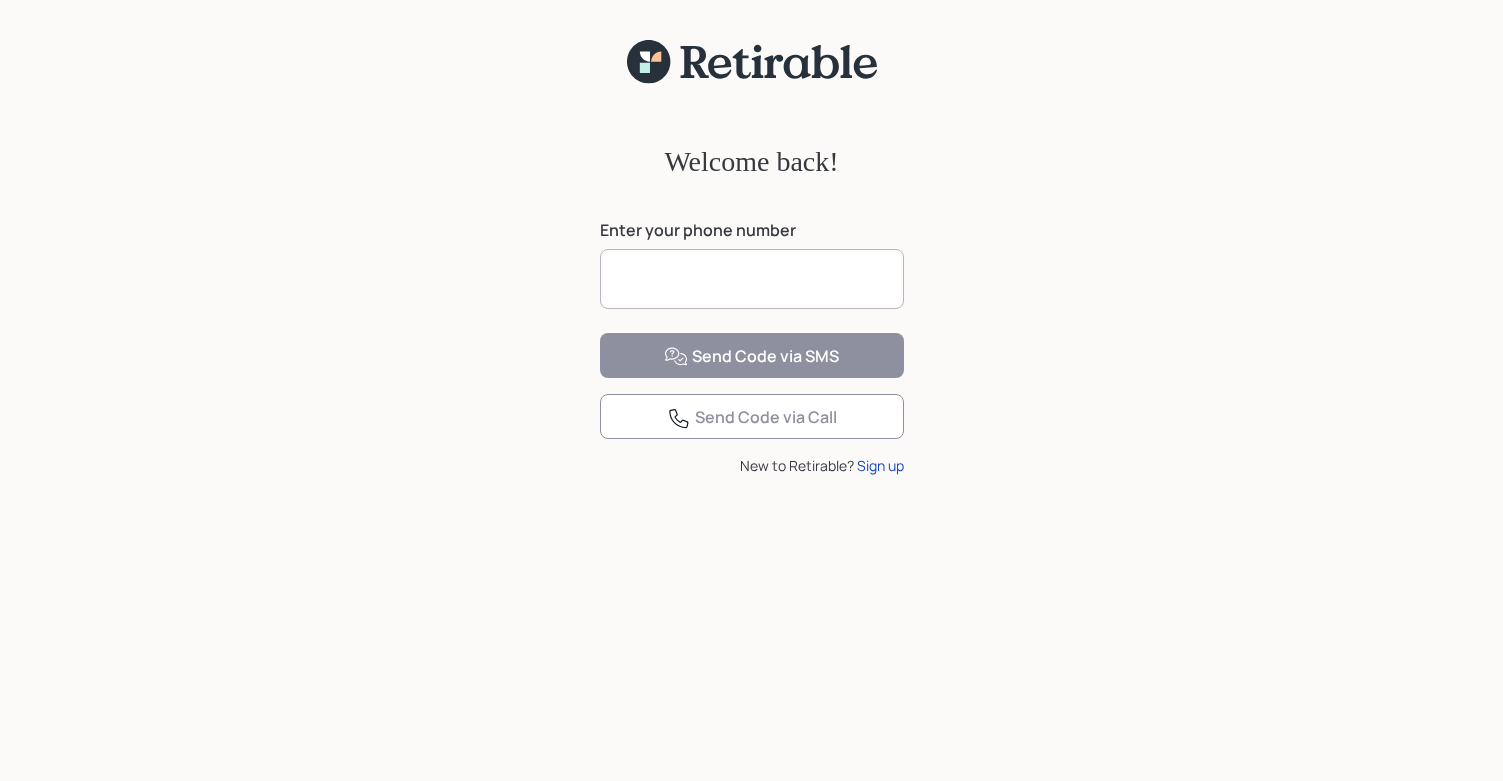 scroll, scrollTop: 0, scrollLeft: 0, axis: both 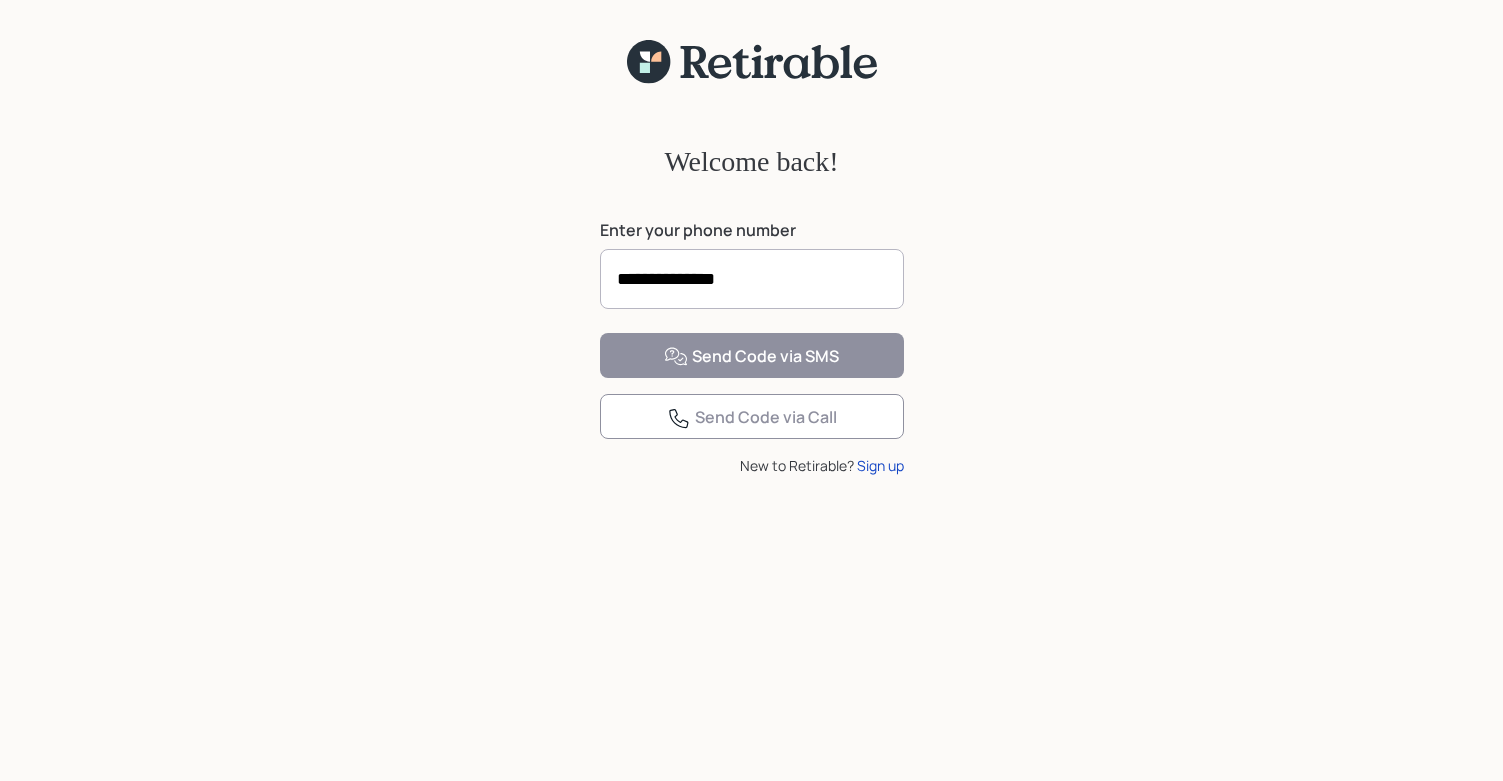 type on "**********" 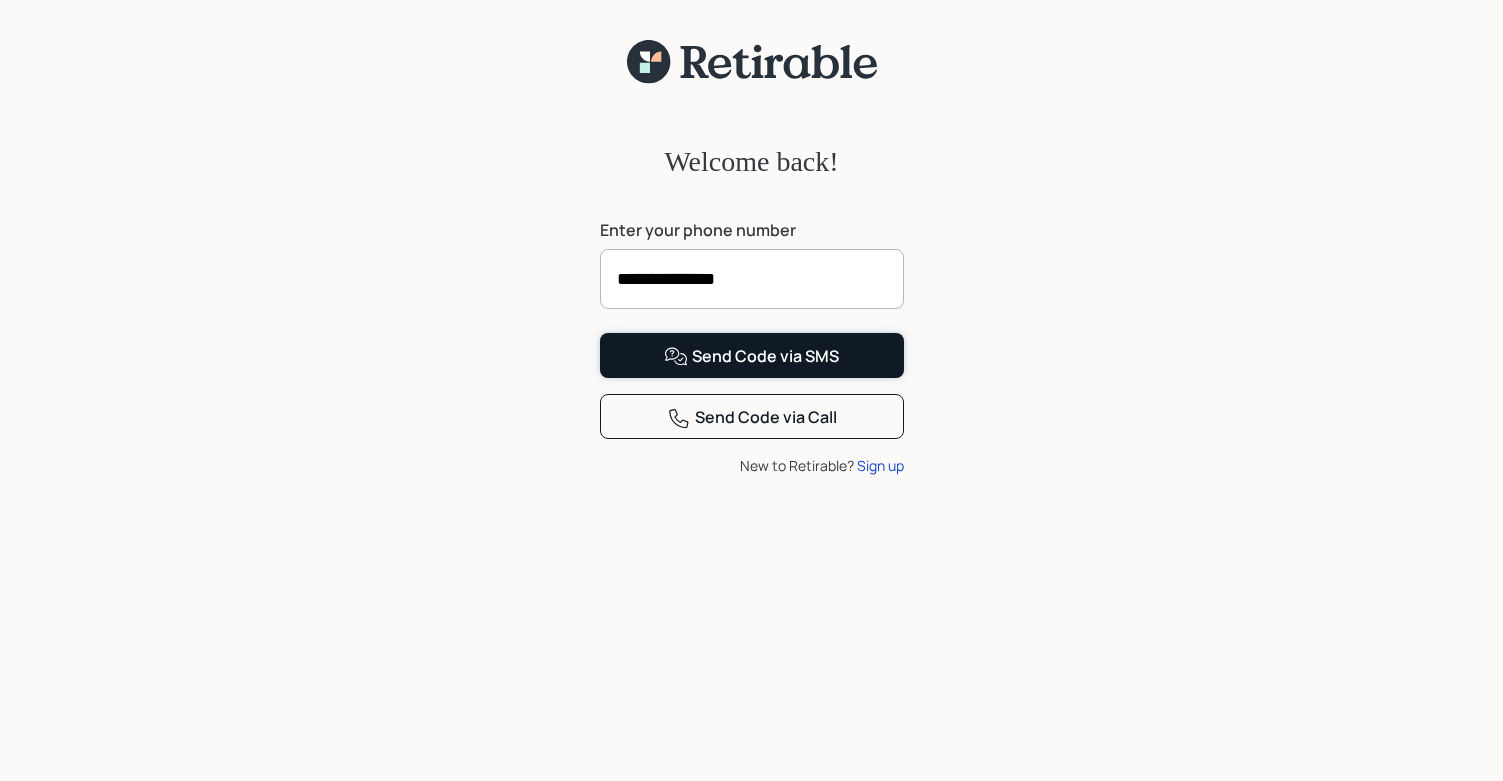 click on "Send Code via SMS" at bounding box center (751, 357) 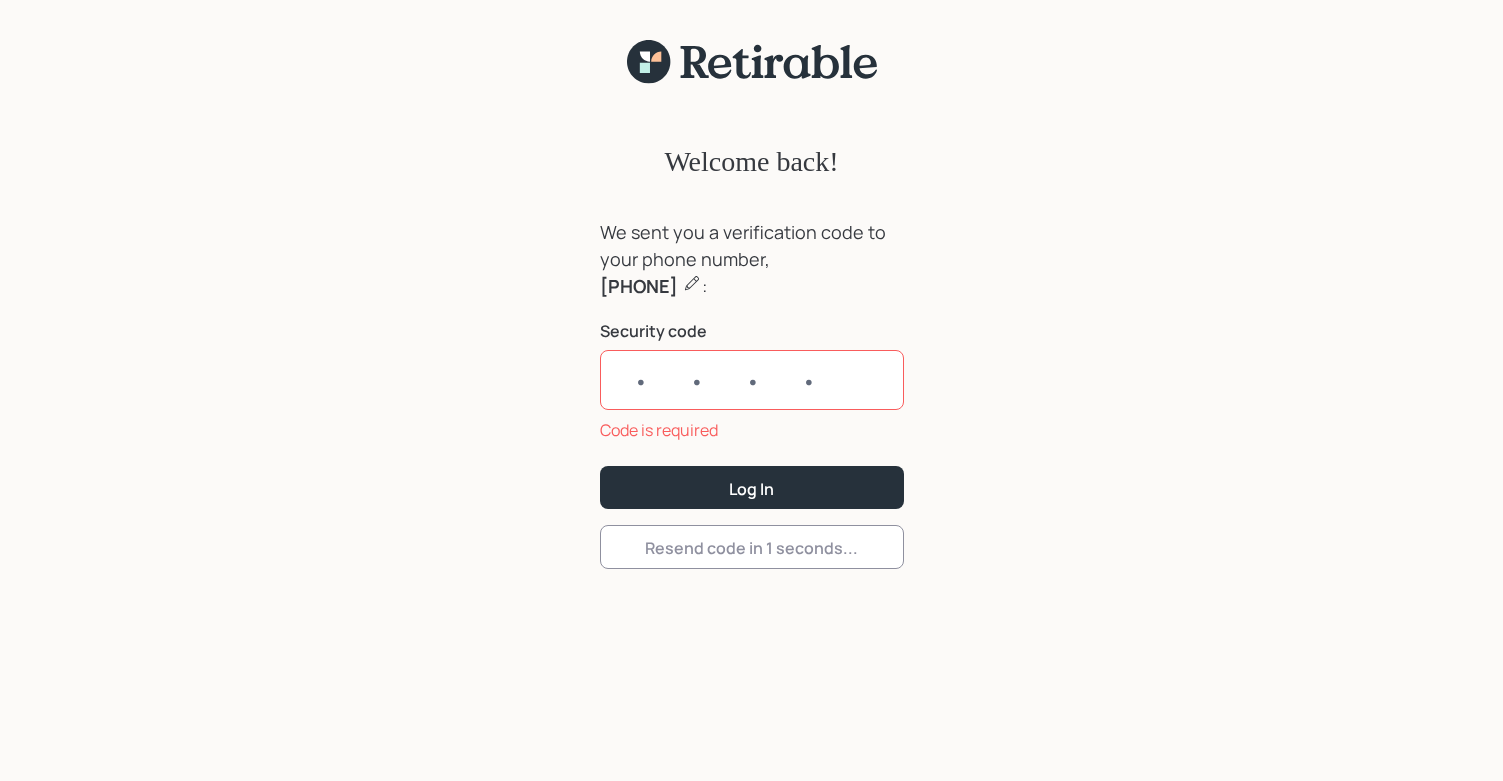 click at bounding box center (752, 380) 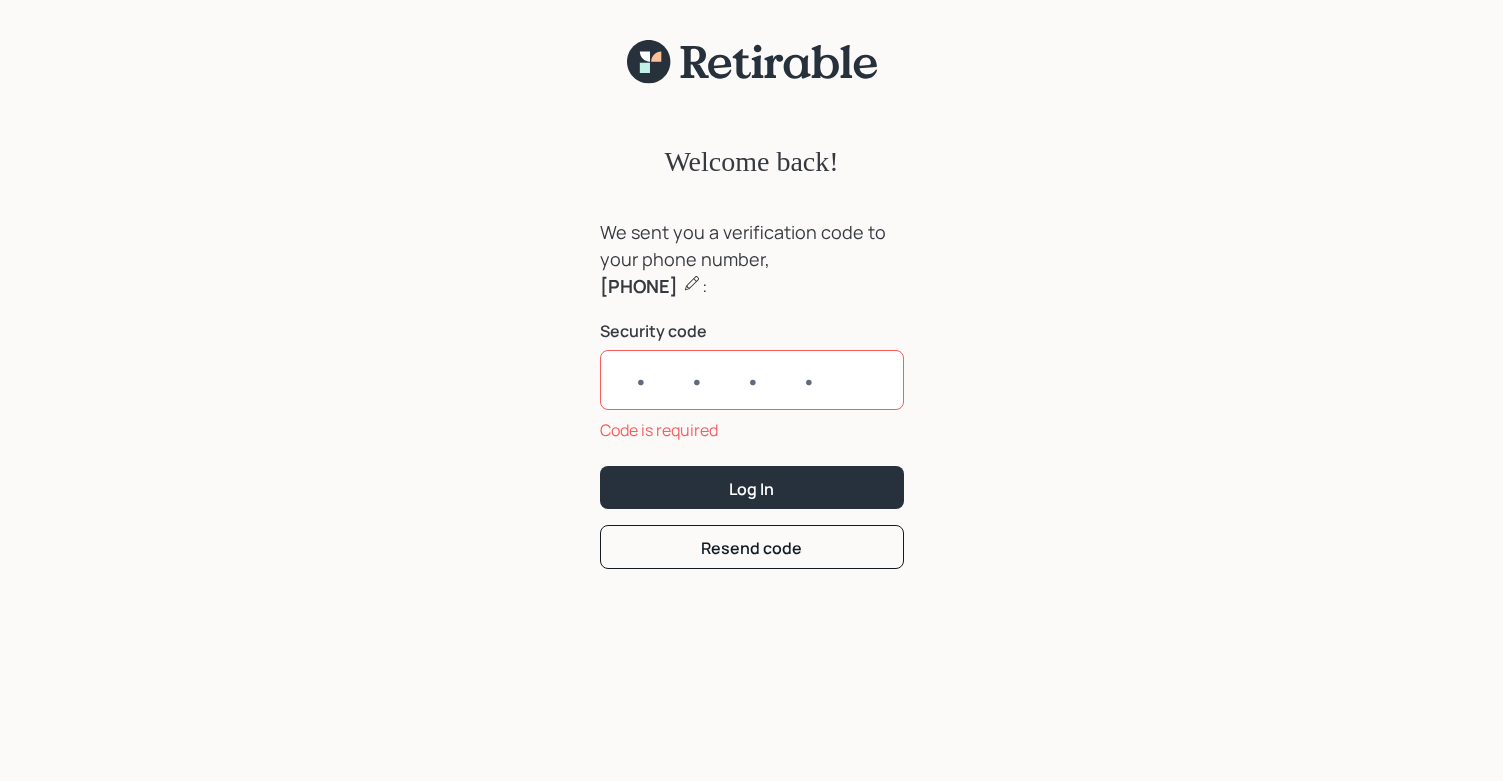 paste on "0891" 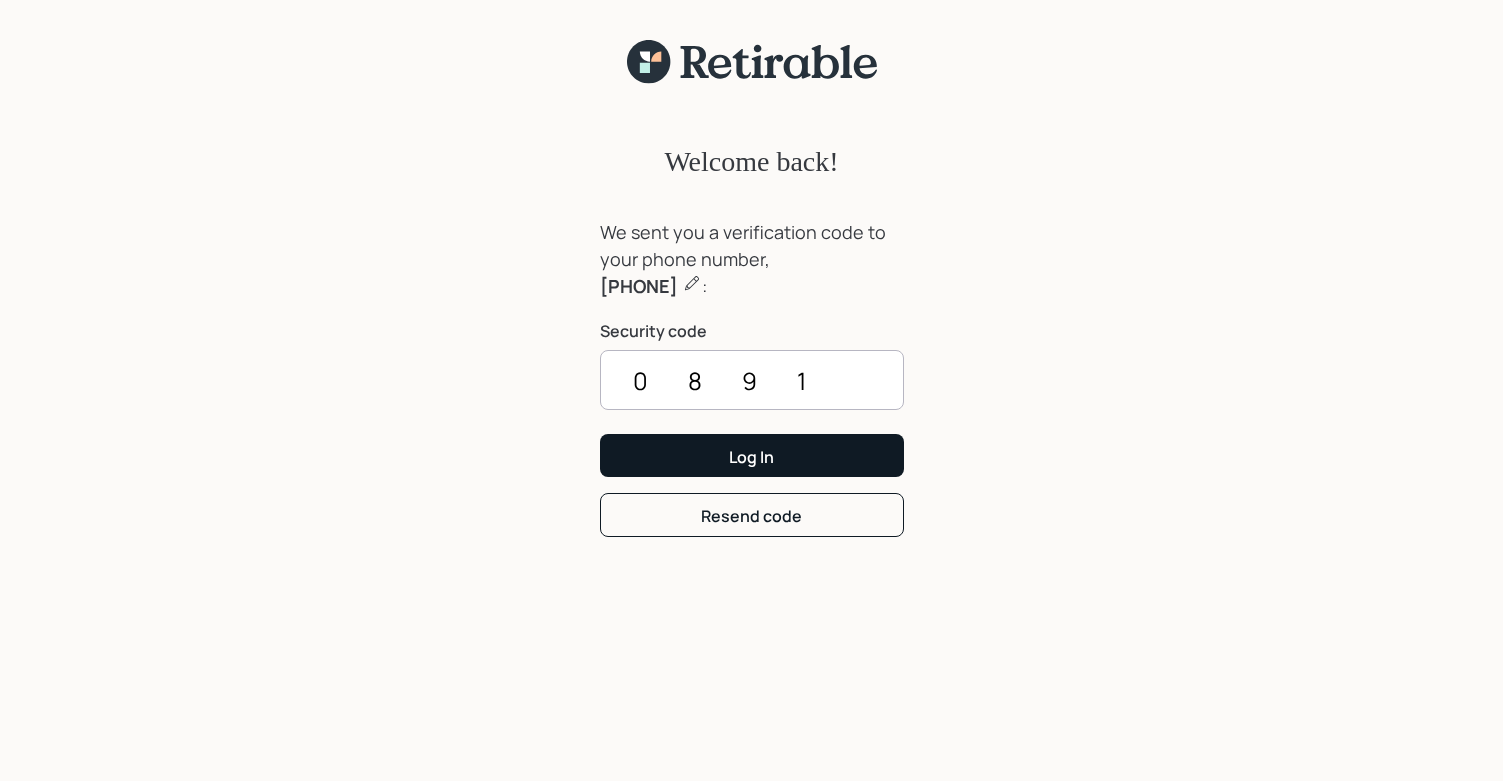 type on "0891" 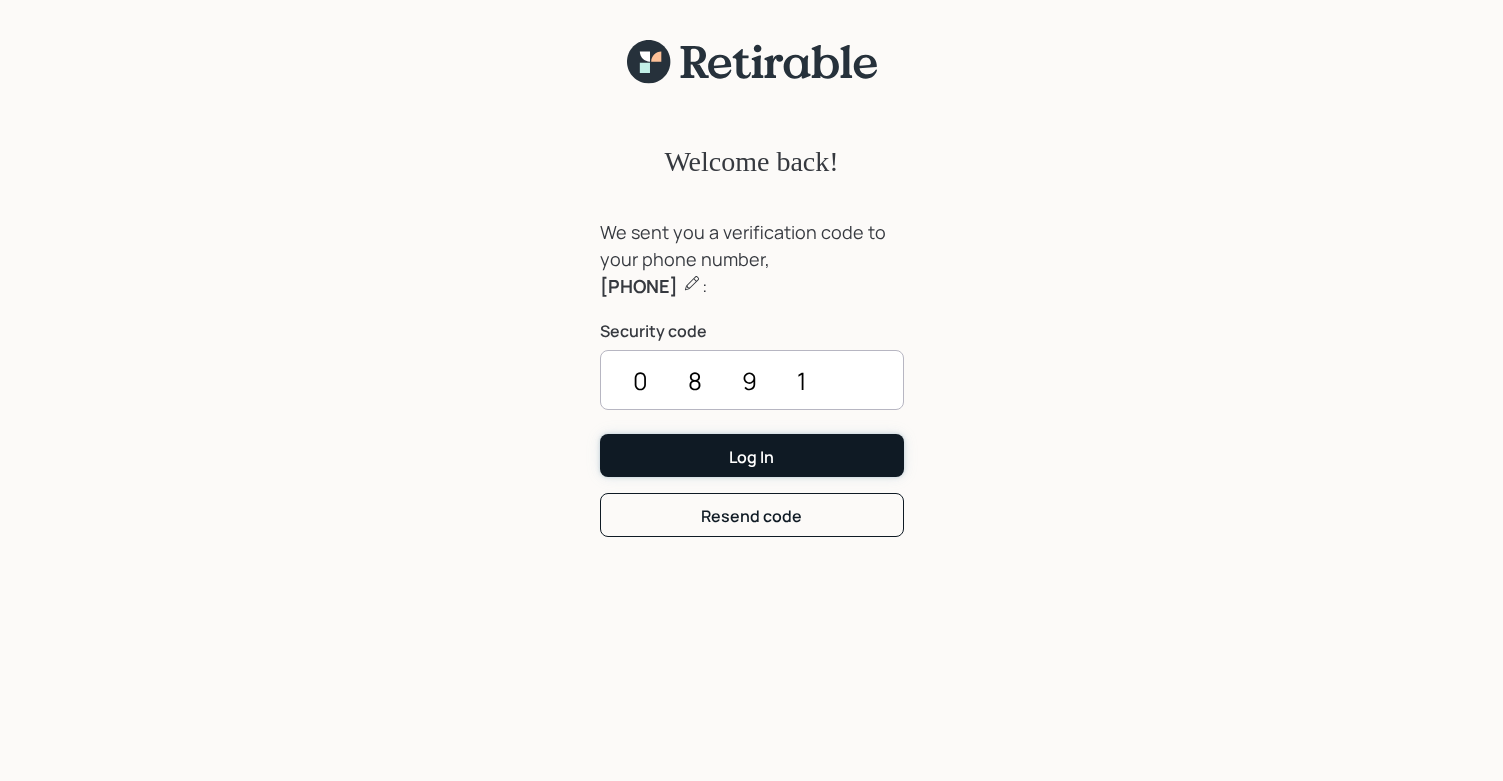 click on "Log In" at bounding box center [752, 455] 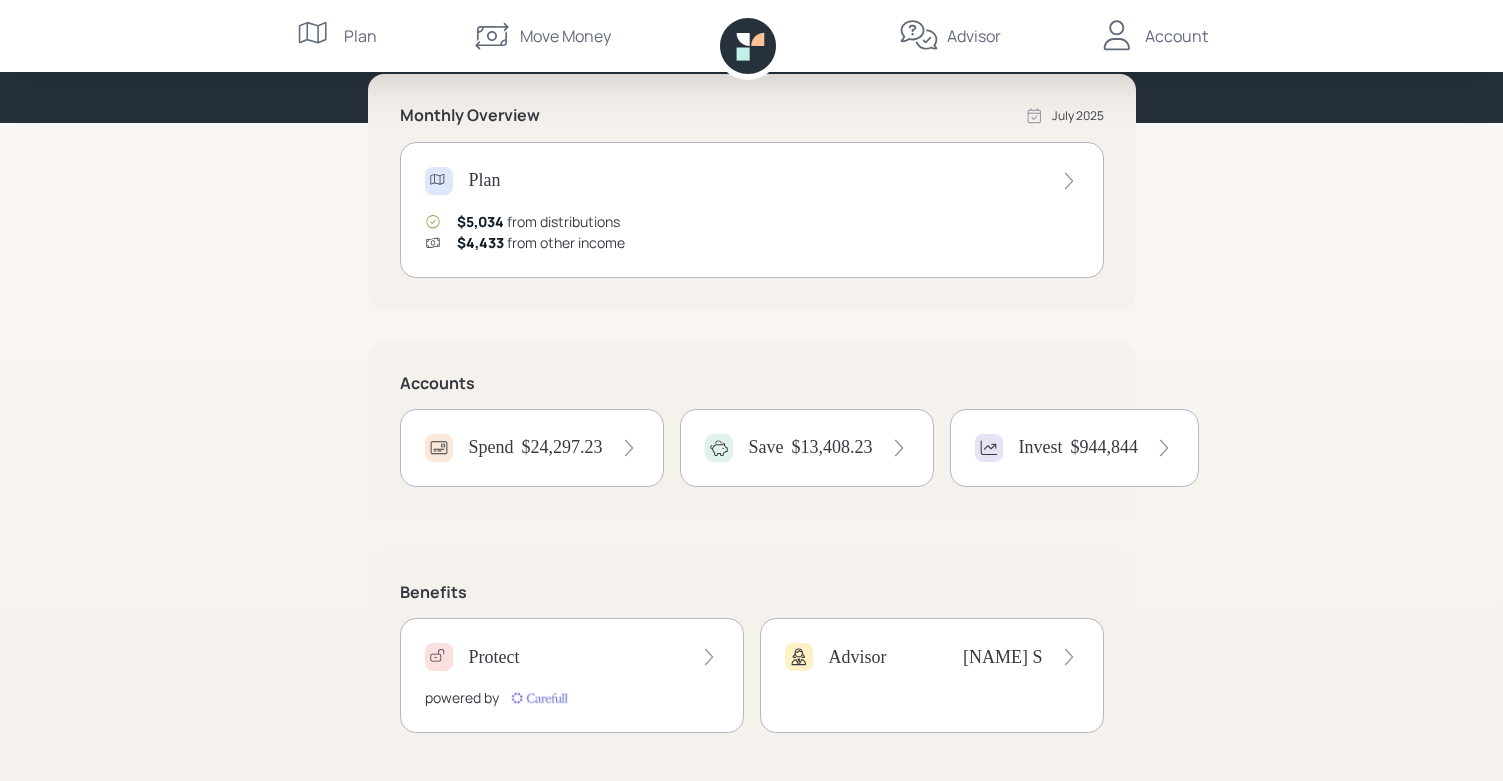 scroll, scrollTop: 0, scrollLeft: 0, axis: both 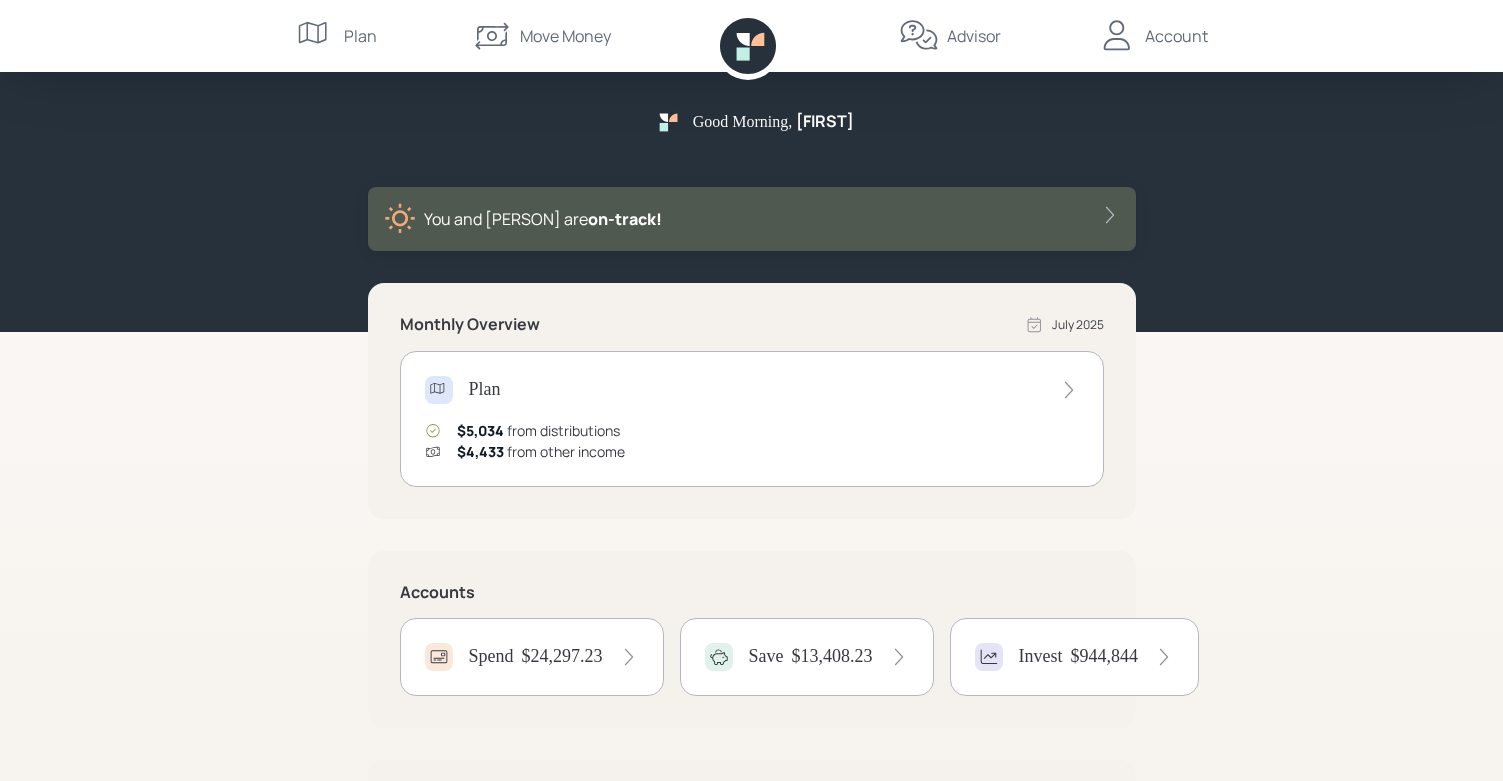 click on "Plan" at bounding box center (360, 36) 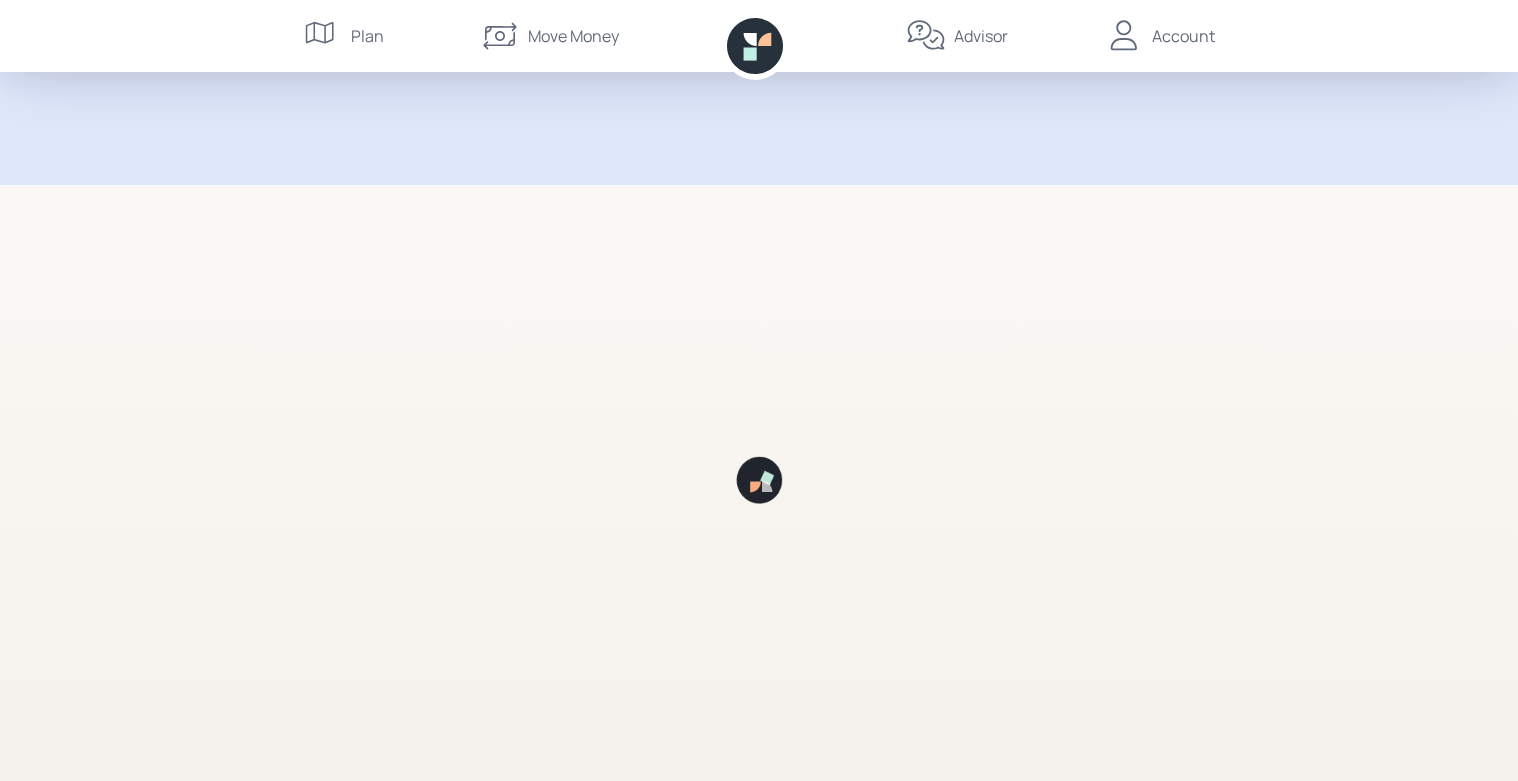 click at bounding box center [759, 458] 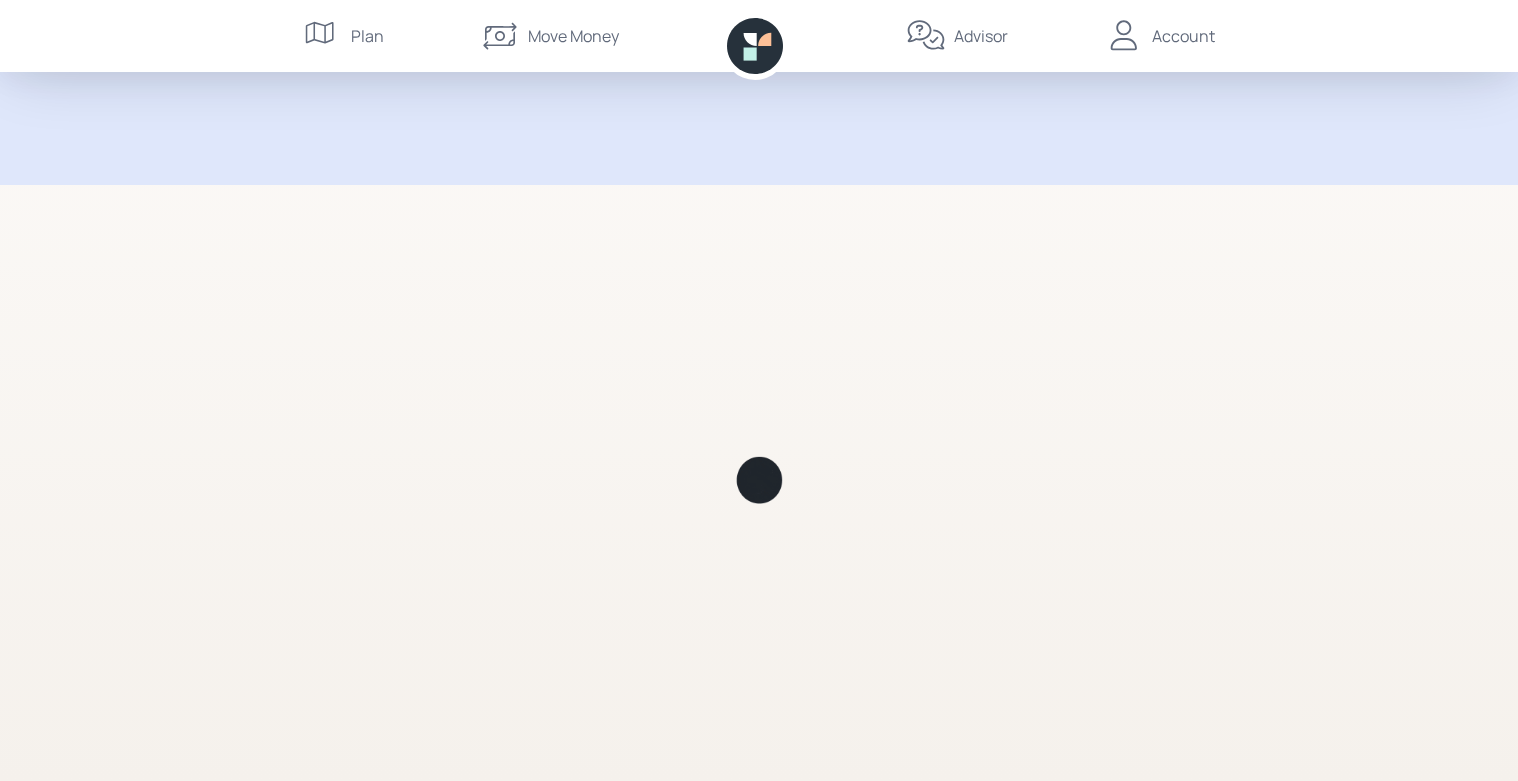 click on "Plan" at bounding box center [367, 36] 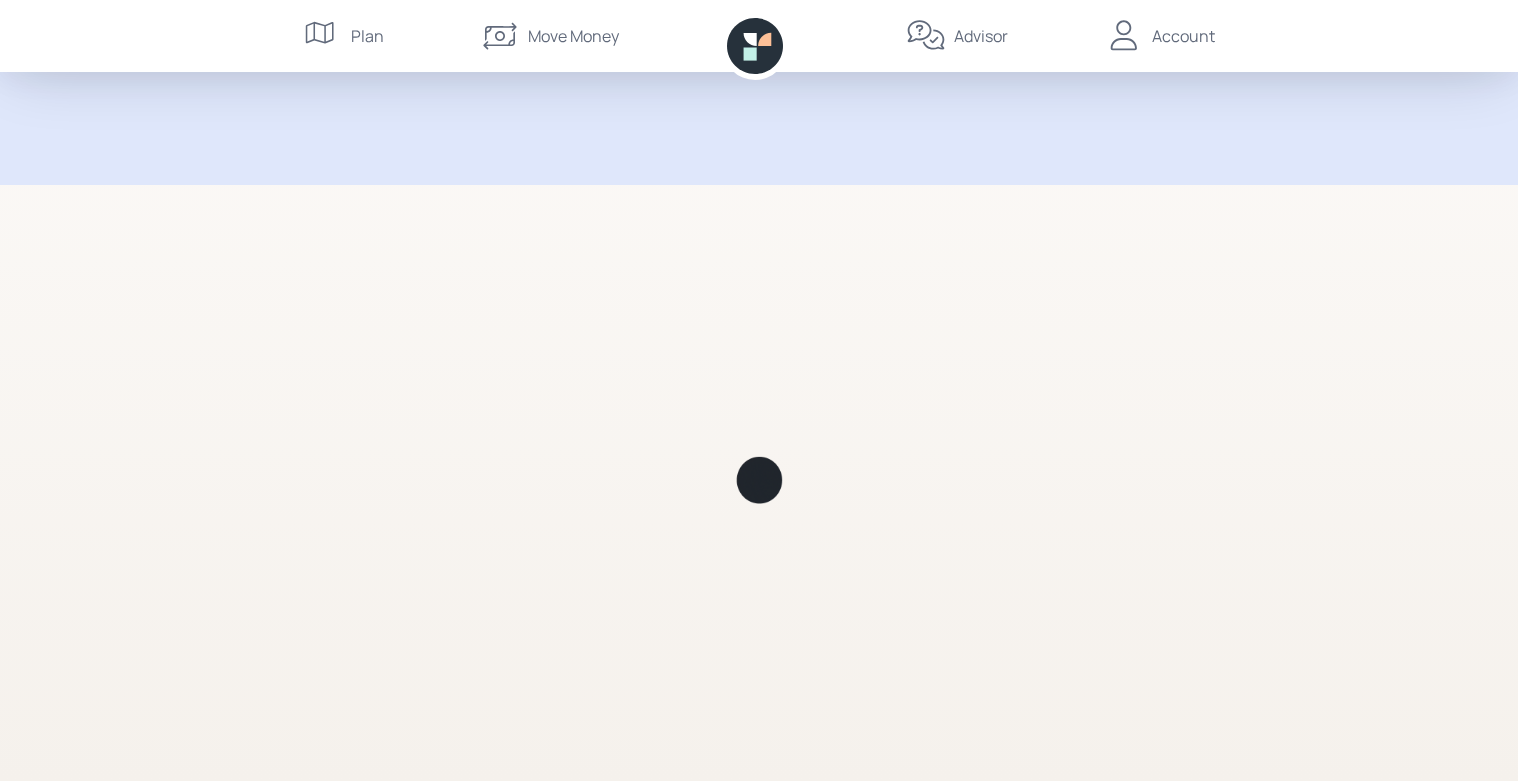 click on "Account" at bounding box center [1183, 36] 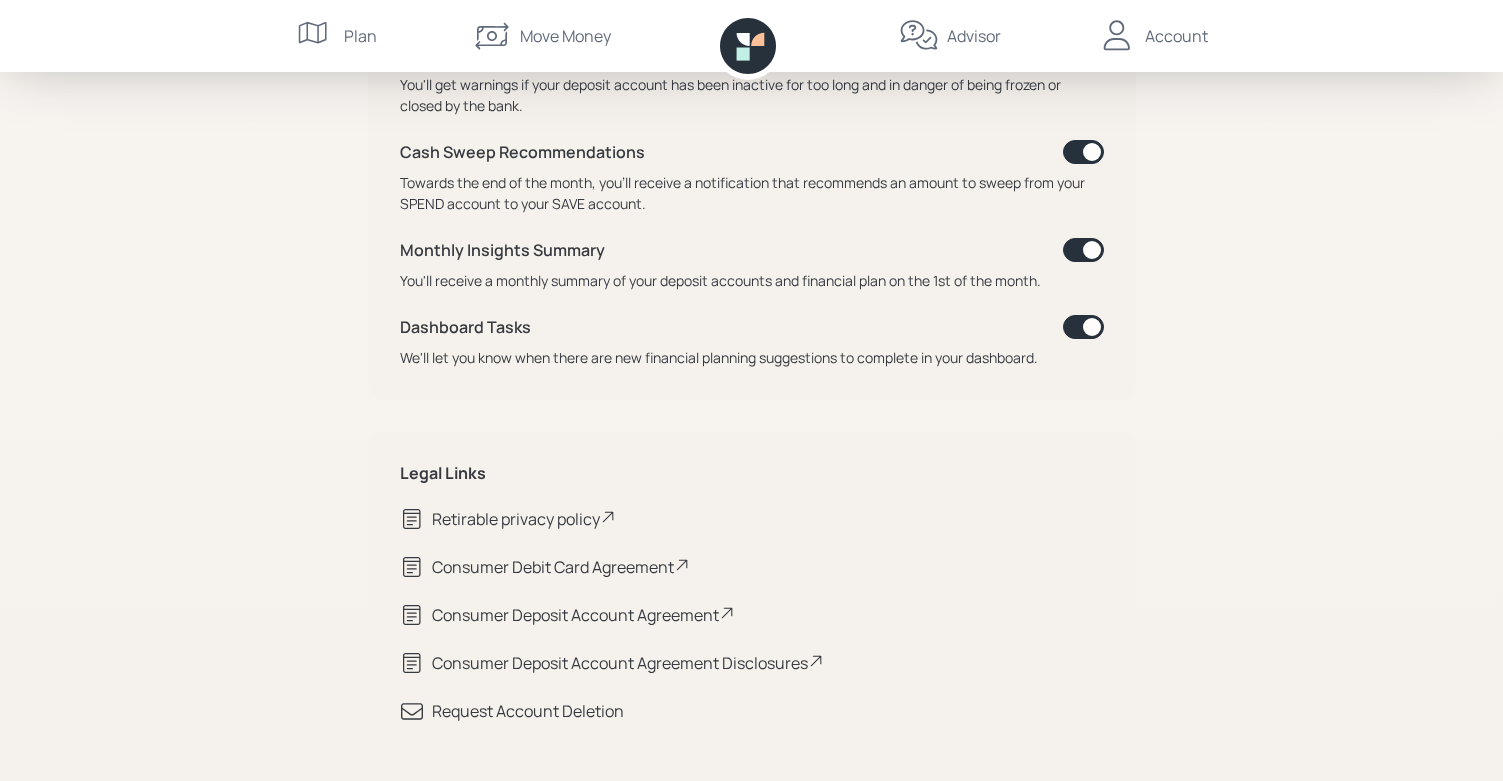 scroll, scrollTop: 0, scrollLeft: 0, axis: both 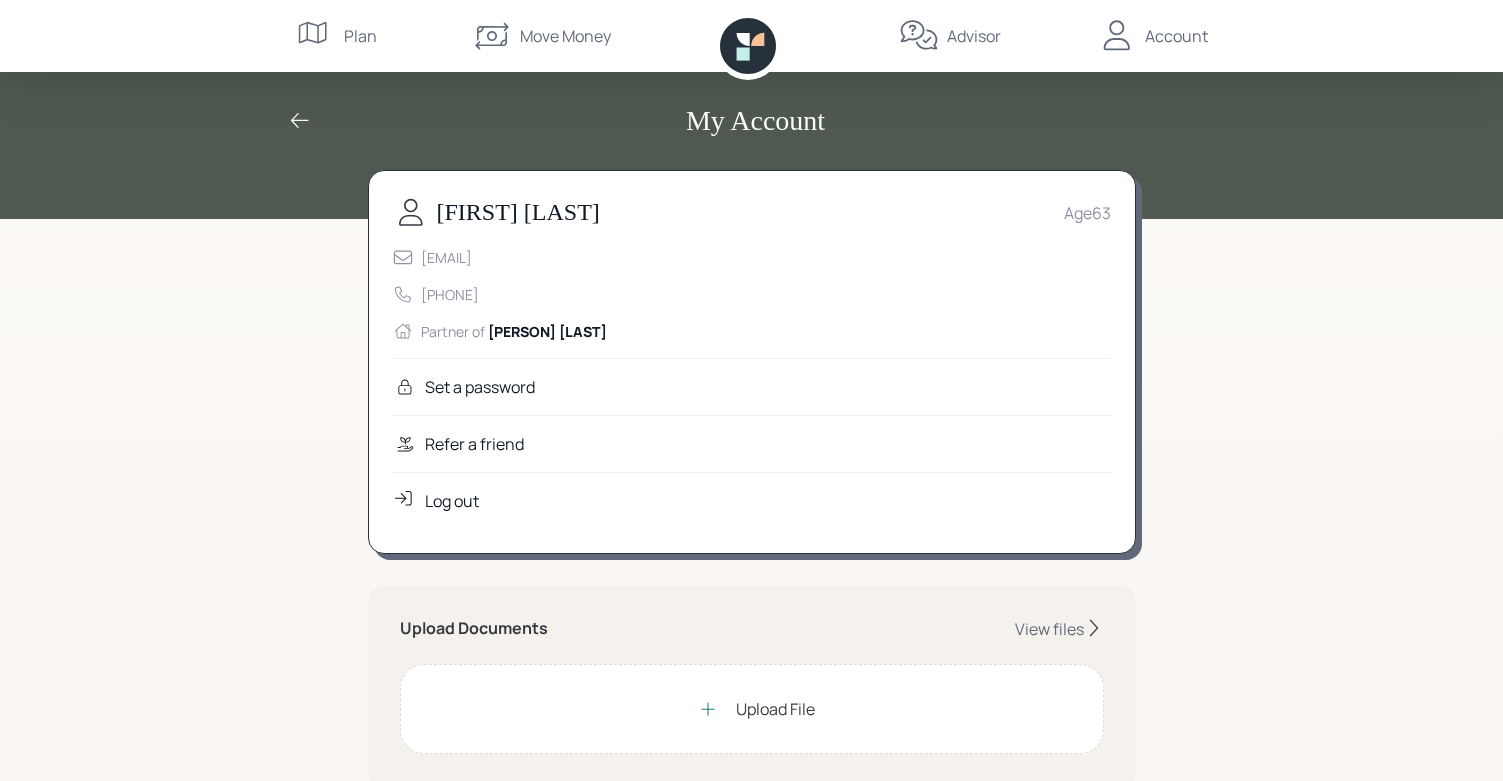 click on "Log out" at bounding box center [480, 387] 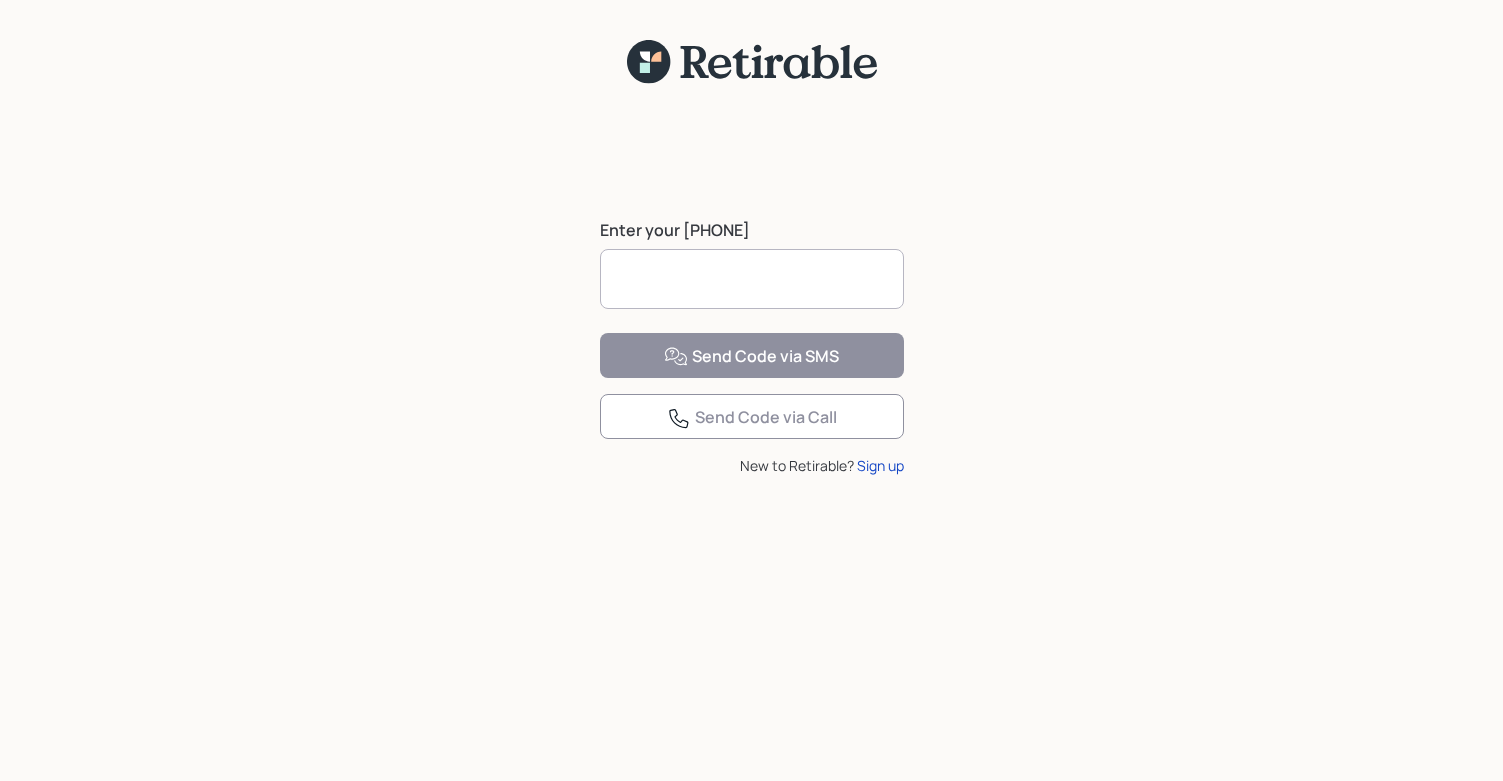 scroll, scrollTop: 0, scrollLeft: 0, axis: both 